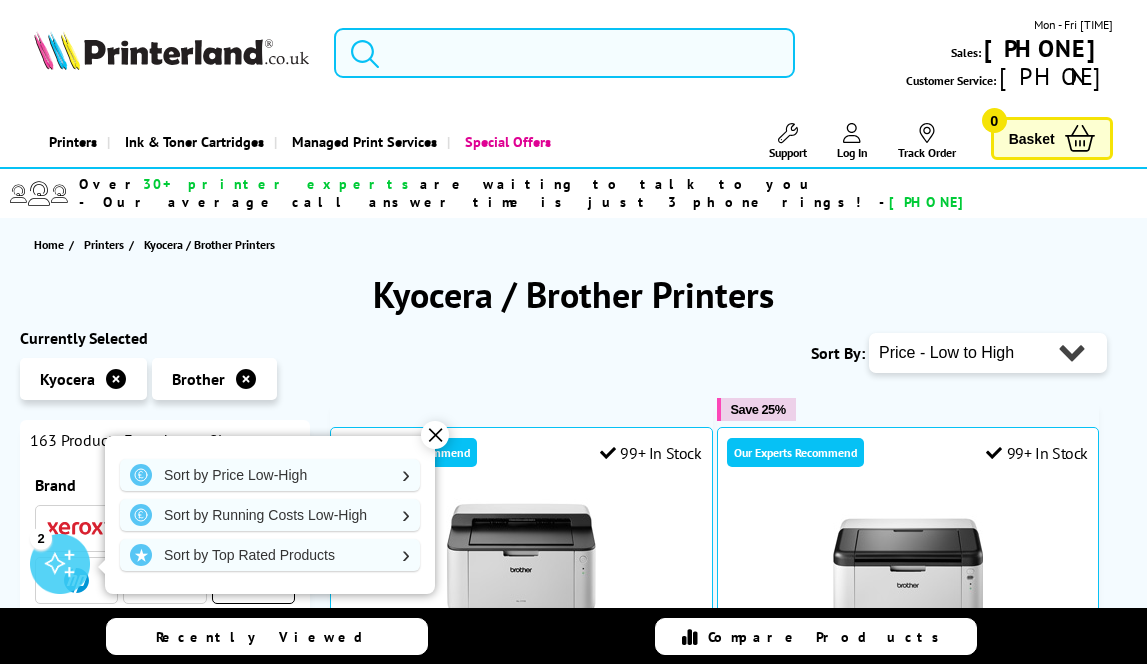scroll, scrollTop: 0, scrollLeft: 0, axis: both 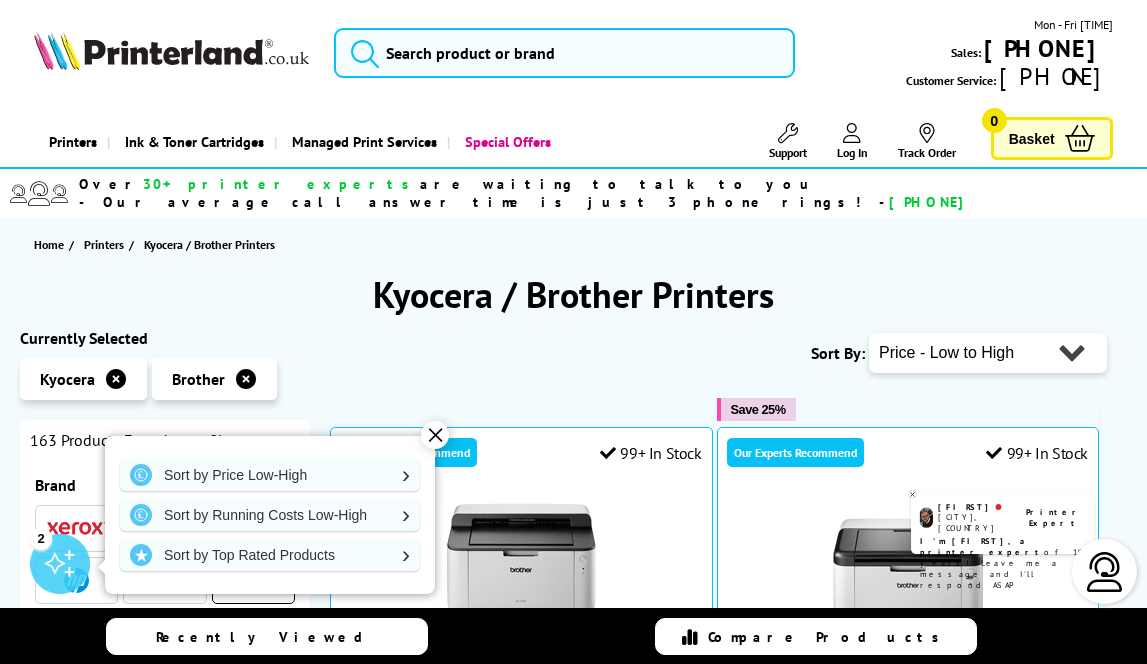 click on "✕" at bounding box center [435, 435] 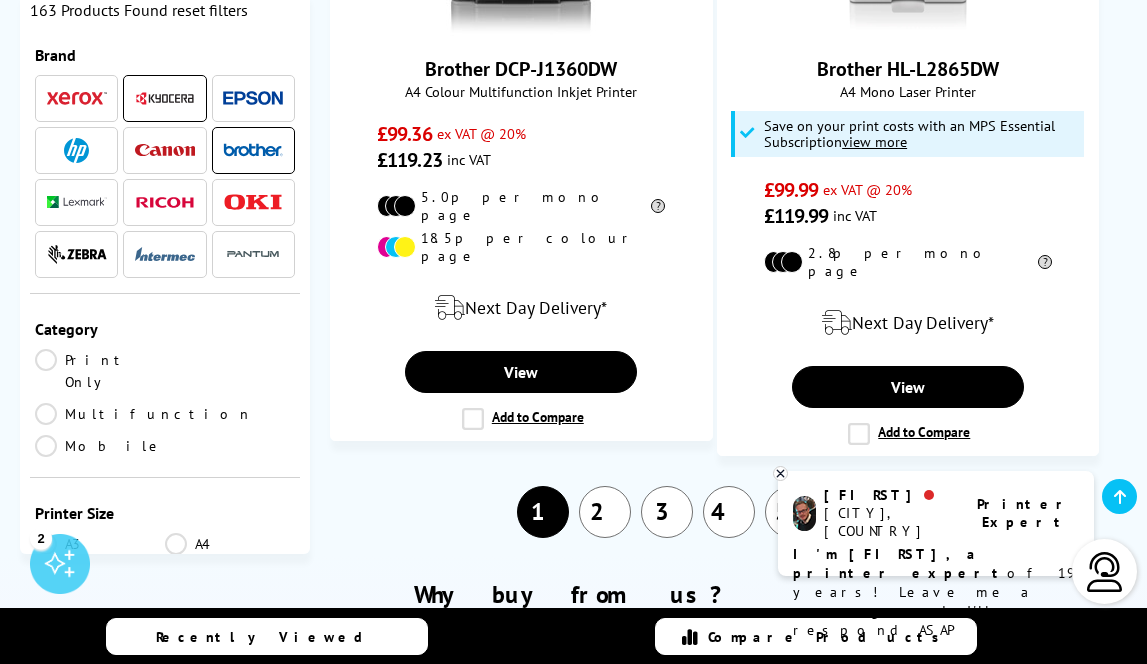 scroll, scrollTop: 4058, scrollLeft: 0, axis: vertical 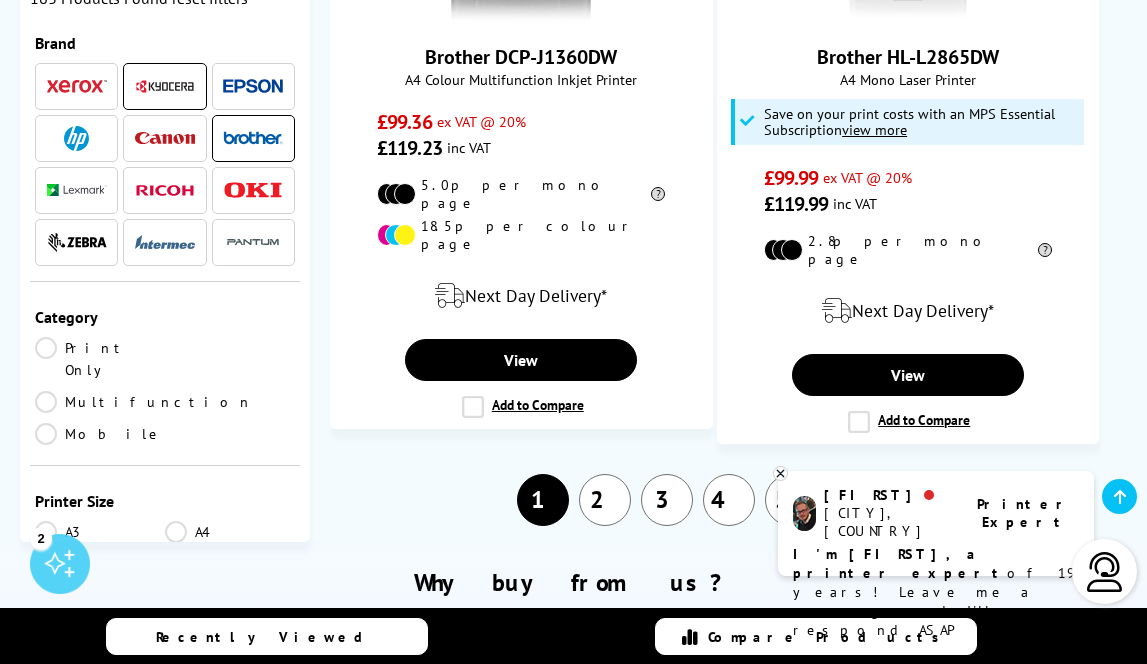click on "Next" at bounding box center [884, 500] 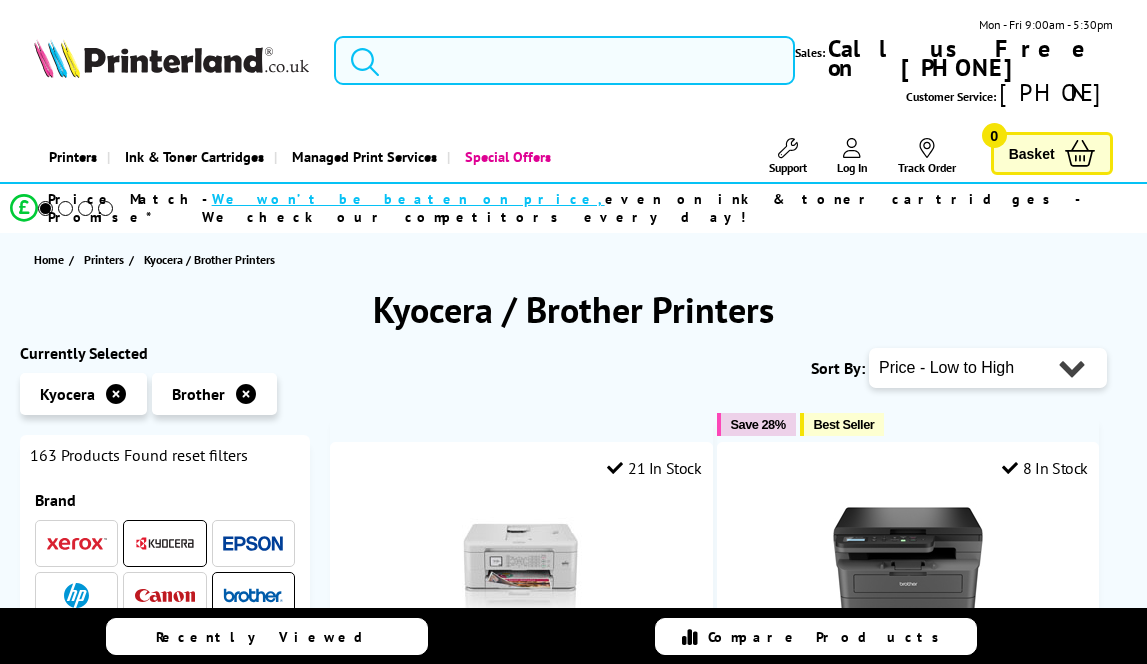 scroll, scrollTop: 0, scrollLeft: 0, axis: both 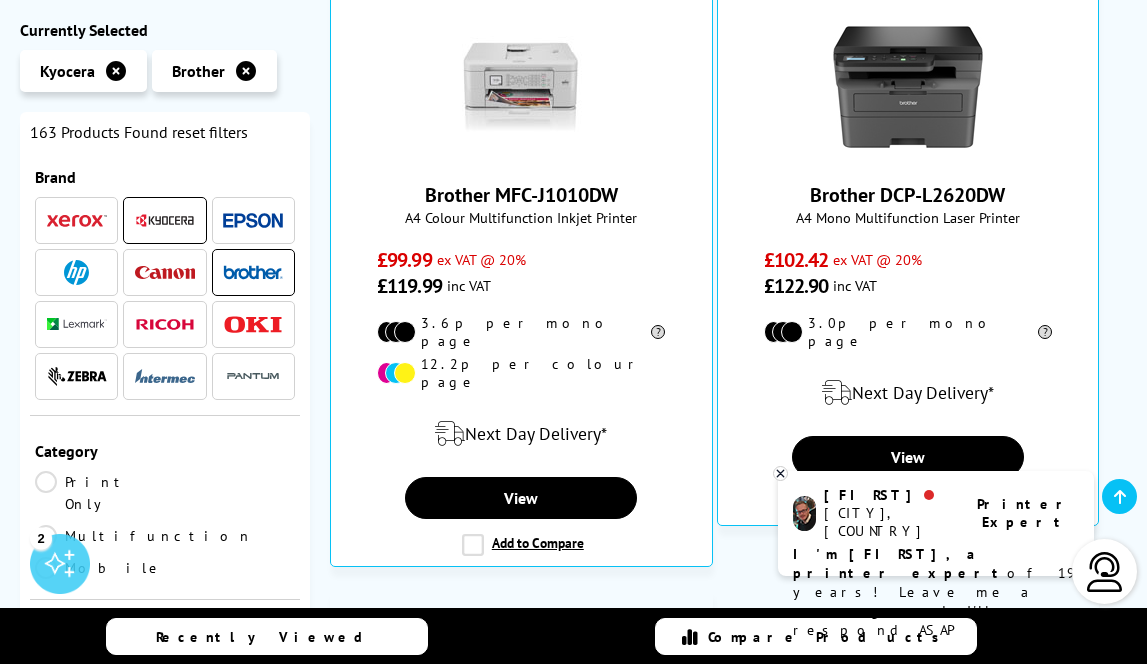 click on "Print Only
Multifunction
Mobile" at bounding box center (165, 530) 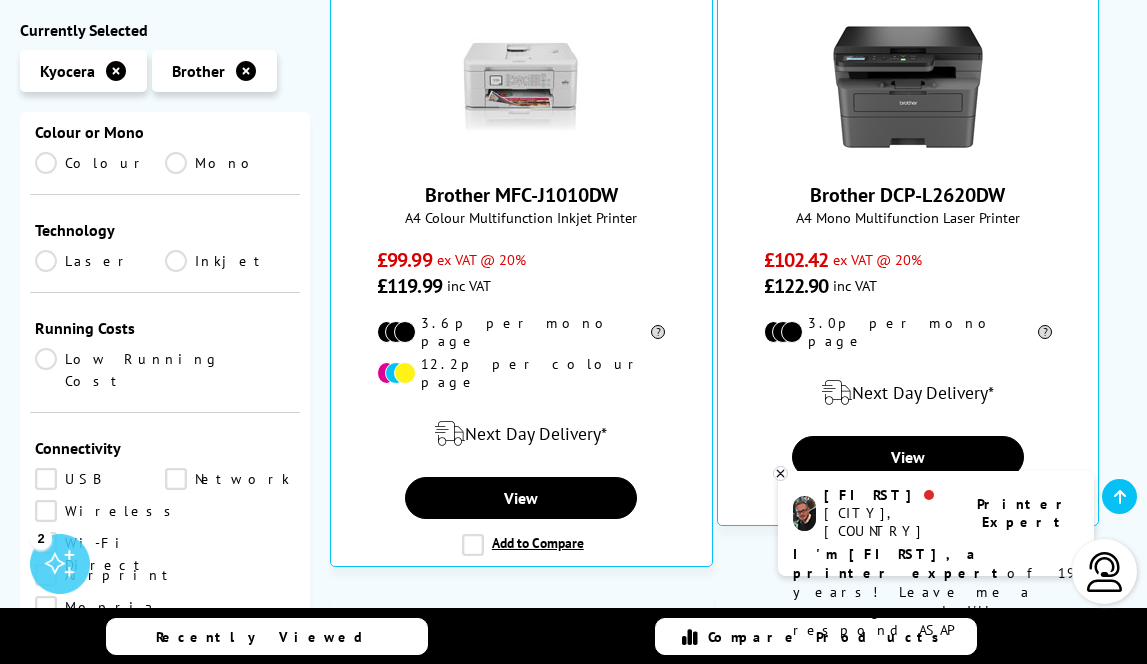 scroll, scrollTop: 606, scrollLeft: 0, axis: vertical 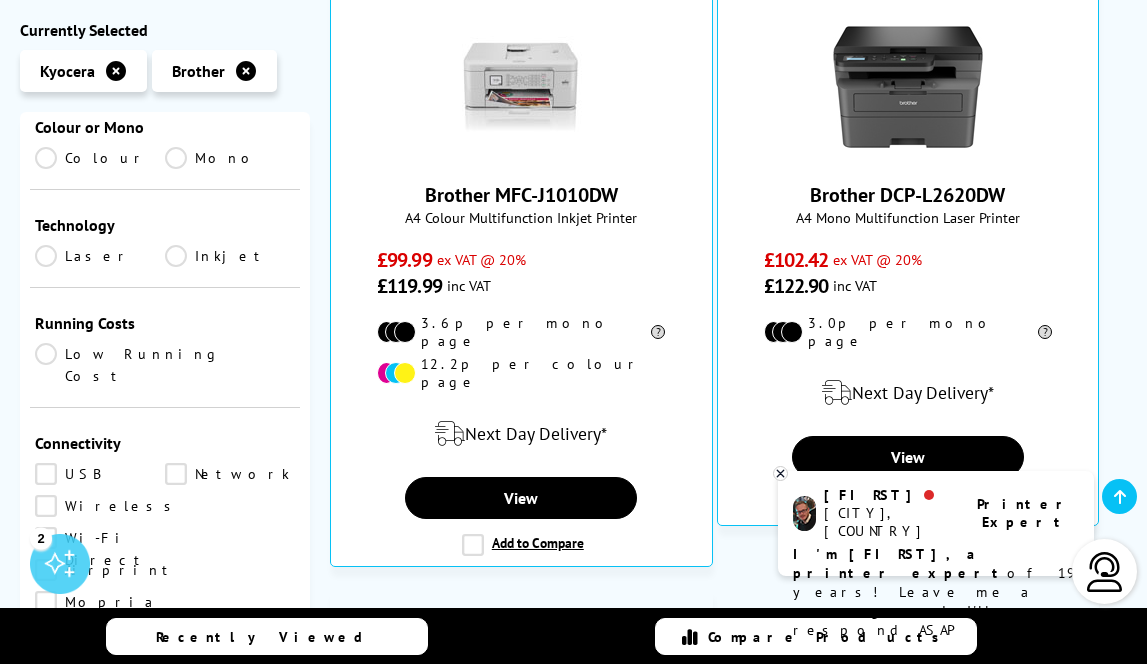 click on "Laser" at bounding box center (100, 256) 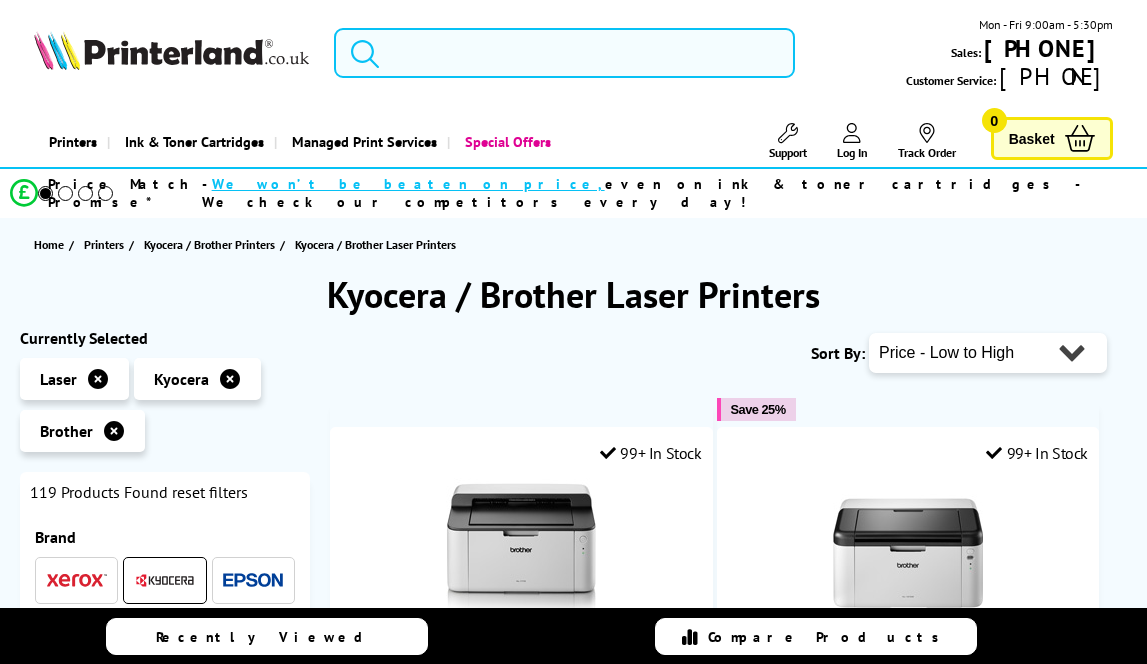 scroll, scrollTop: 0, scrollLeft: 0, axis: both 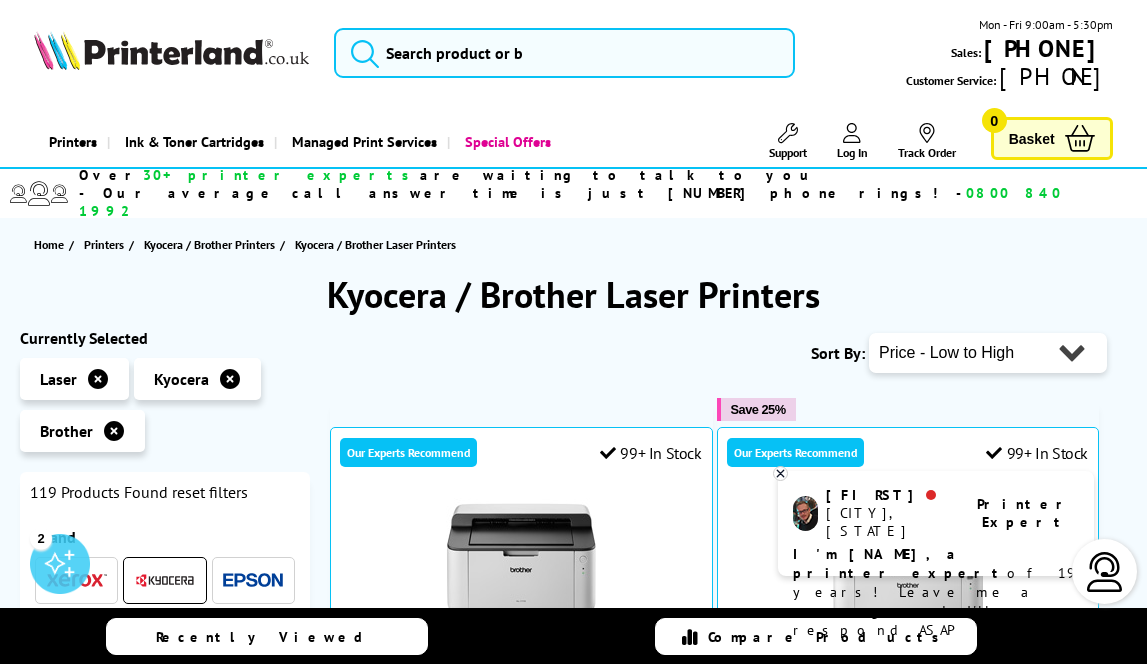 click on "Sort By:
Popularity
Rating
Price - Low to High
Price - High to Low
Running Costs - Low to High
Size - Small to Large" at bounding box center [718, 353] 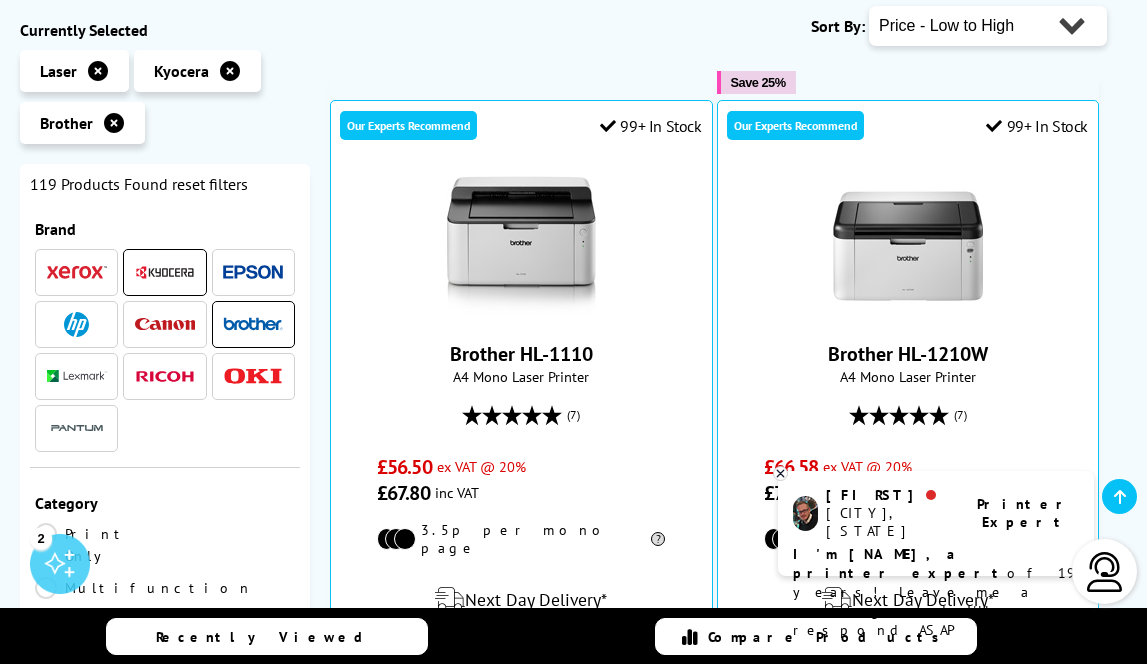 scroll, scrollTop: 346, scrollLeft: 0, axis: vertical 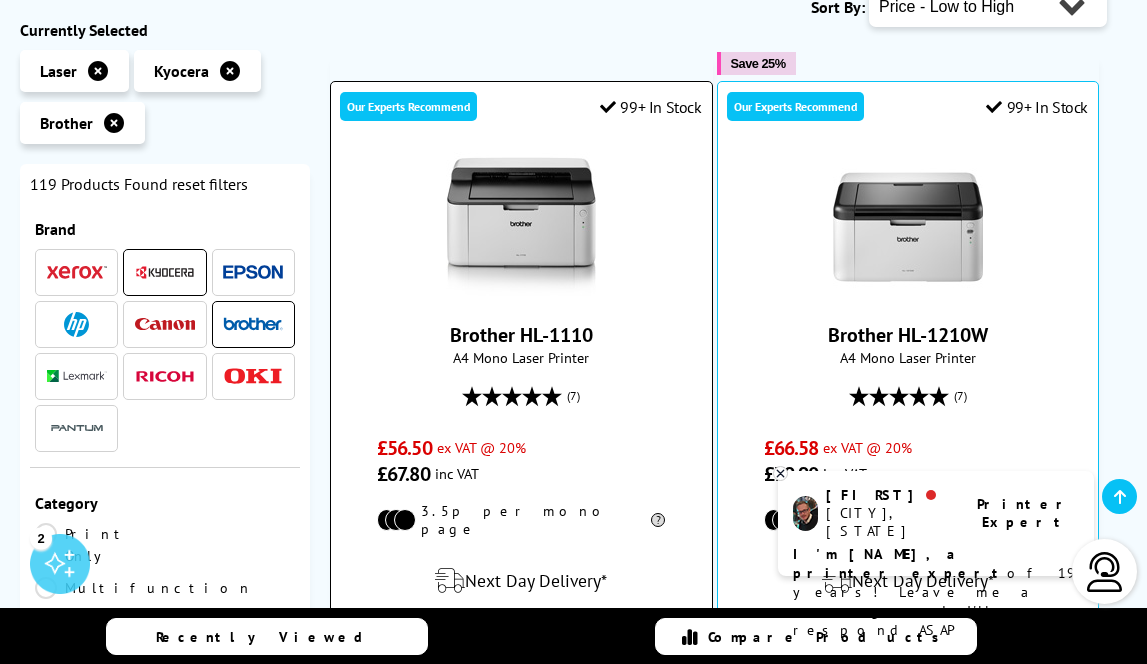click at bounding box center (521, 227) 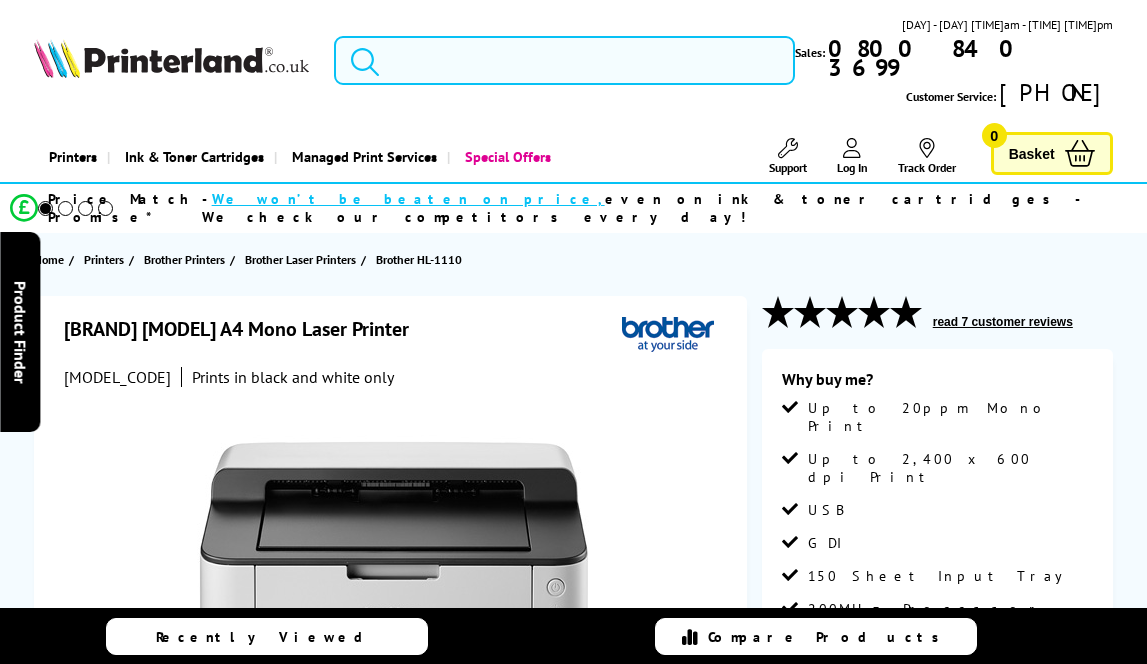 scroll, scrollTop: 0, scrollLeft: 0, axis: both 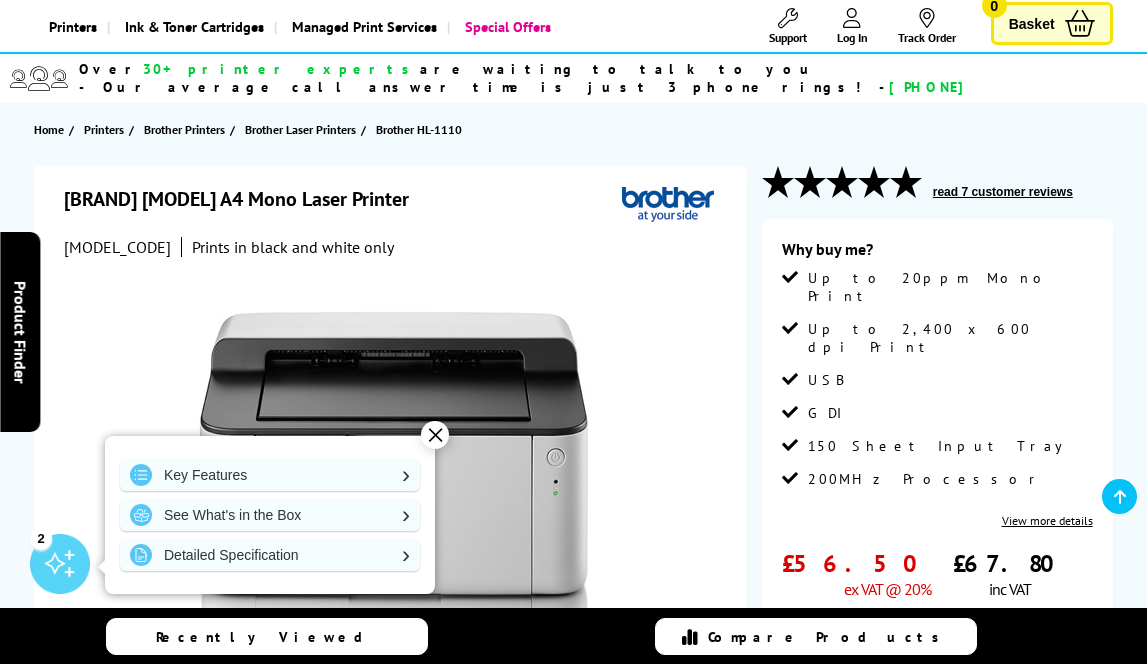 click on "✕" at bounding box center [435, 435] 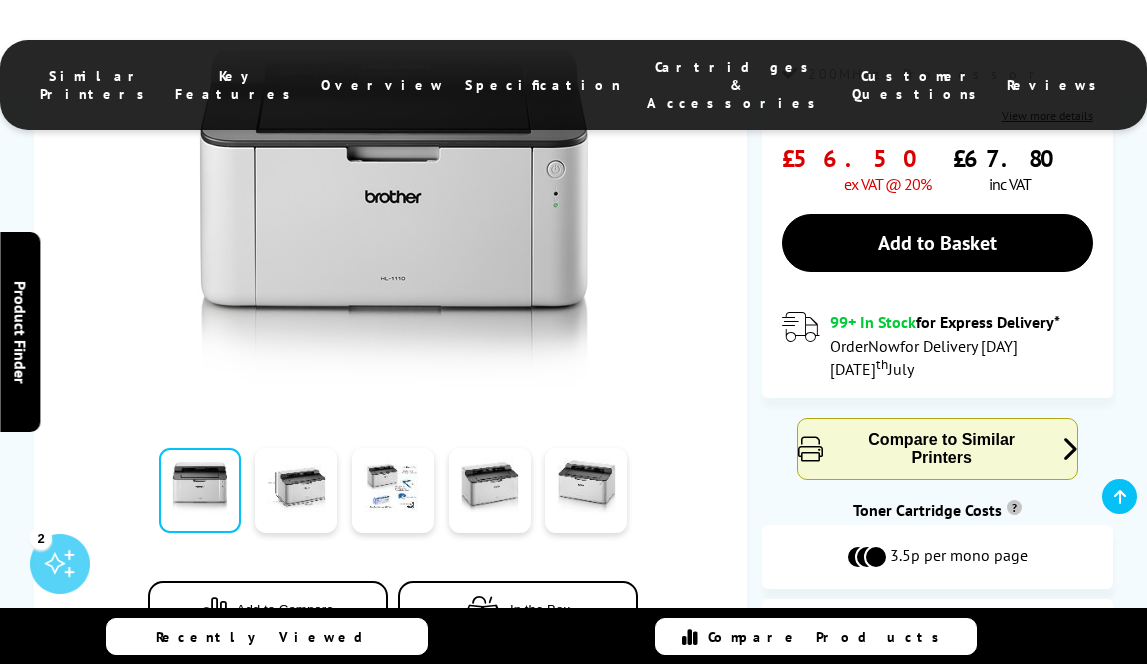 scroll, scrollTop: 553, scrollLeft: 0, axis: vertical 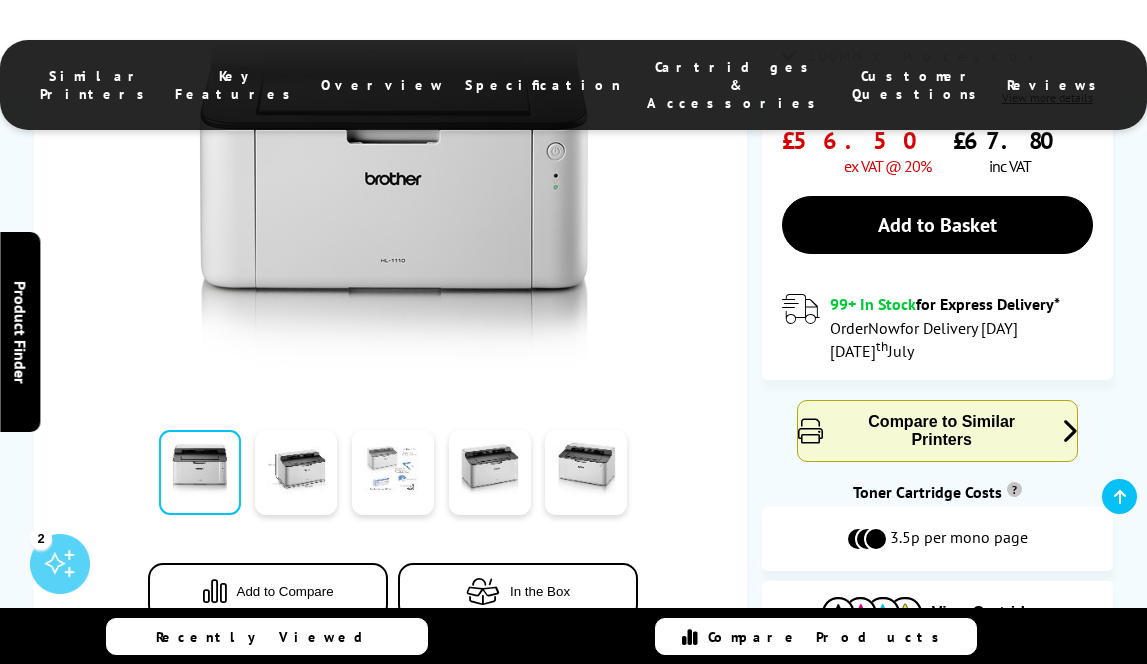 click at bounding box center (393, 439) 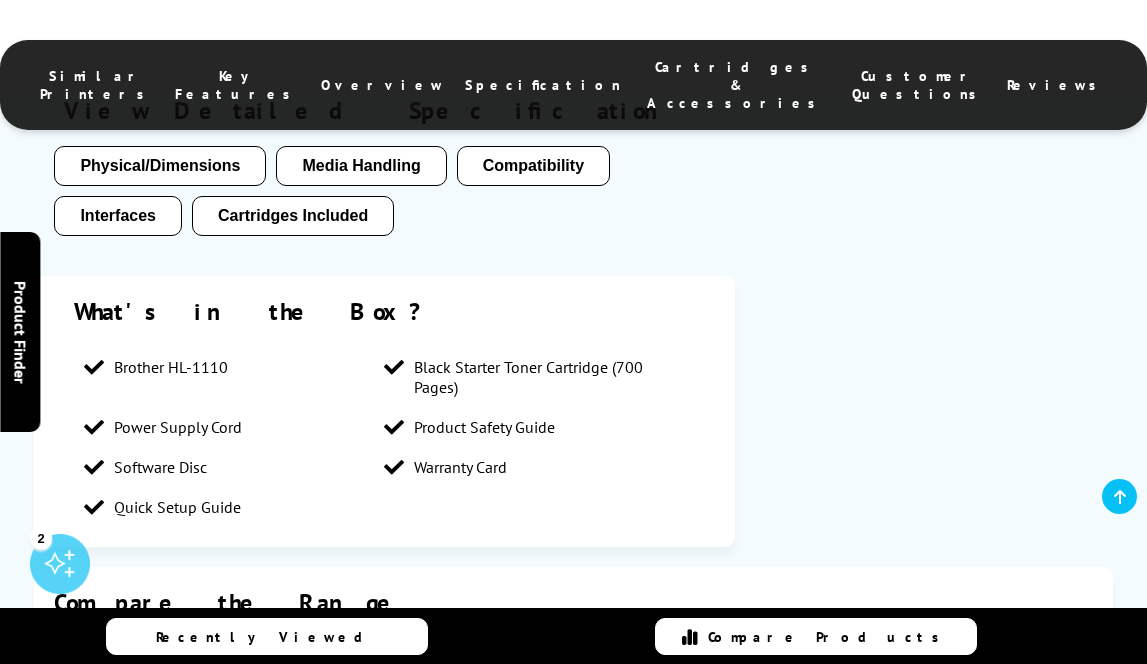 scroll, scrollTop: 2557, scrollLeft: 0, axis: vertical 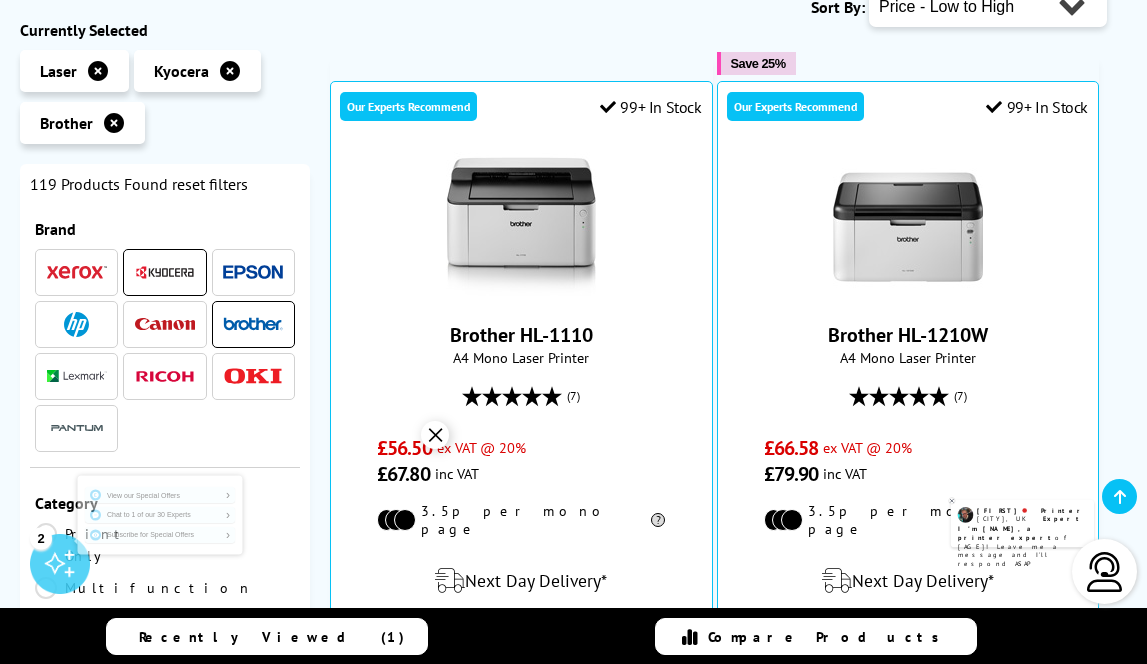 click on "✕" at bounding box center (435, 435) 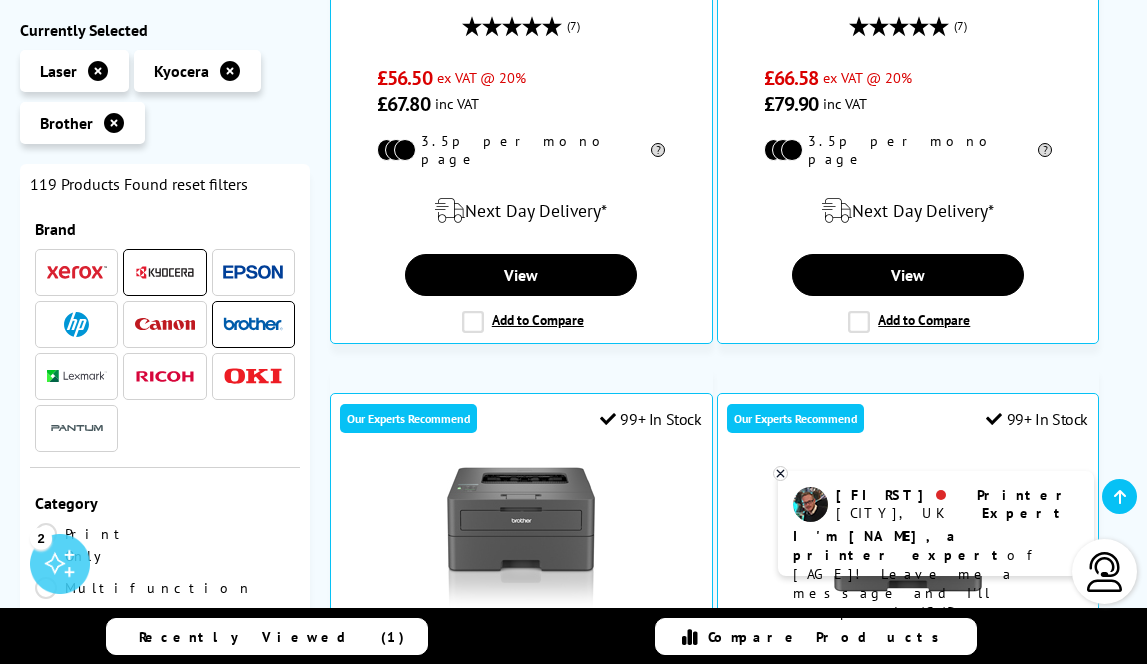 scroll, scrollTop: 736, scrollLeft: 0, axis: vertical 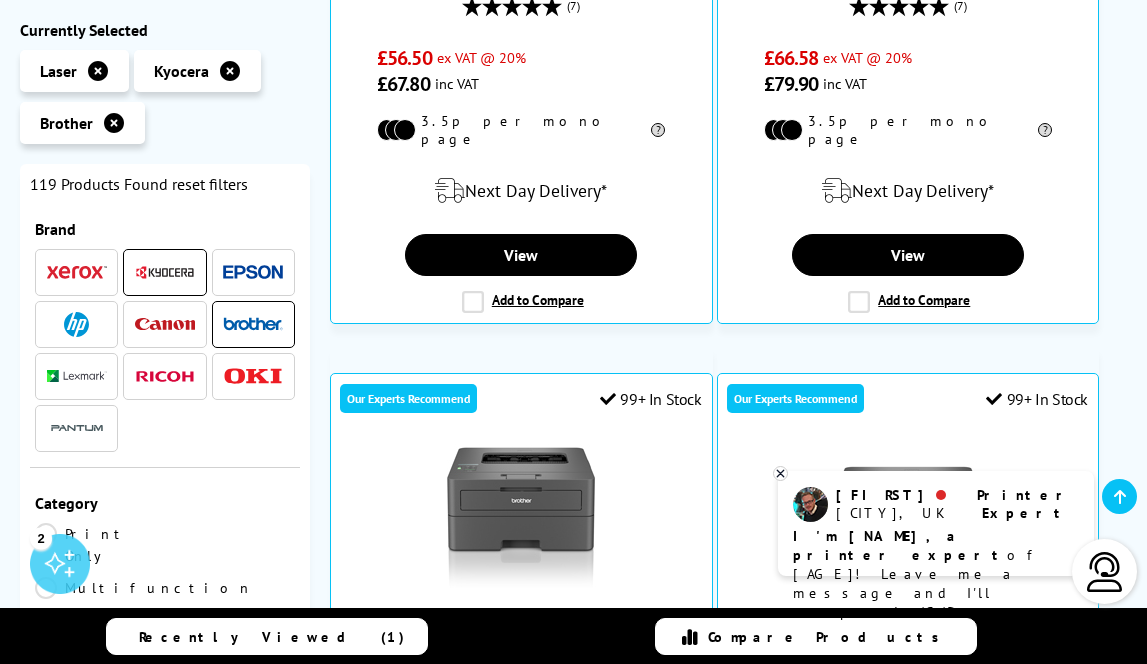 click at bounding box center (165, 353) 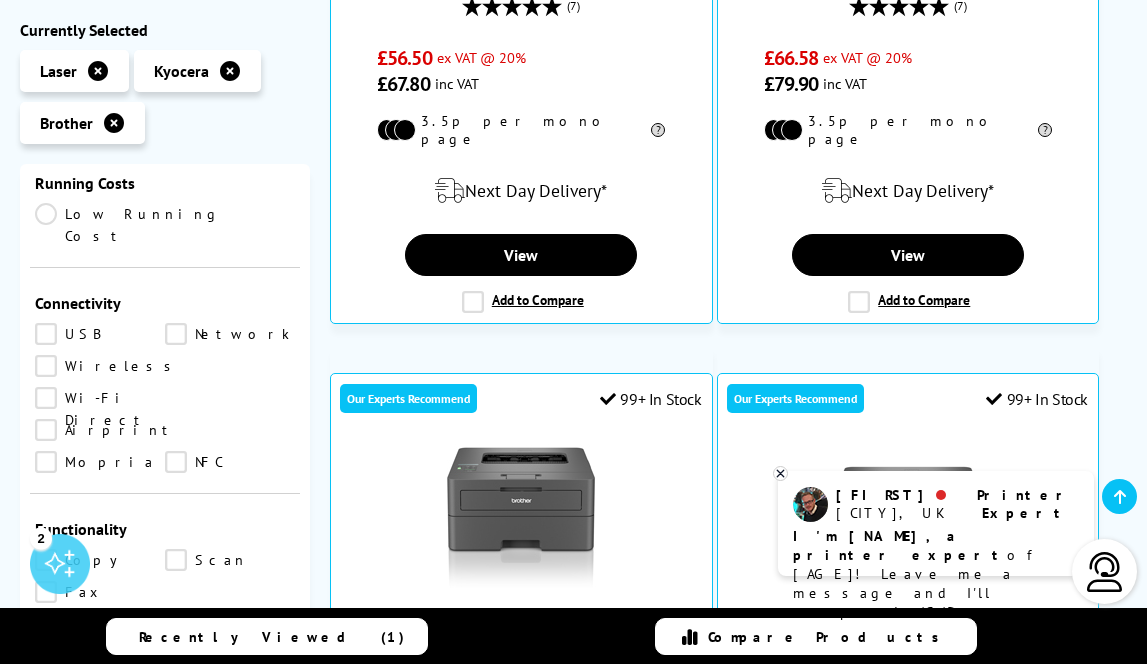 scroll, scrollTop: 767, scrollLeft: 0, axis: vertical 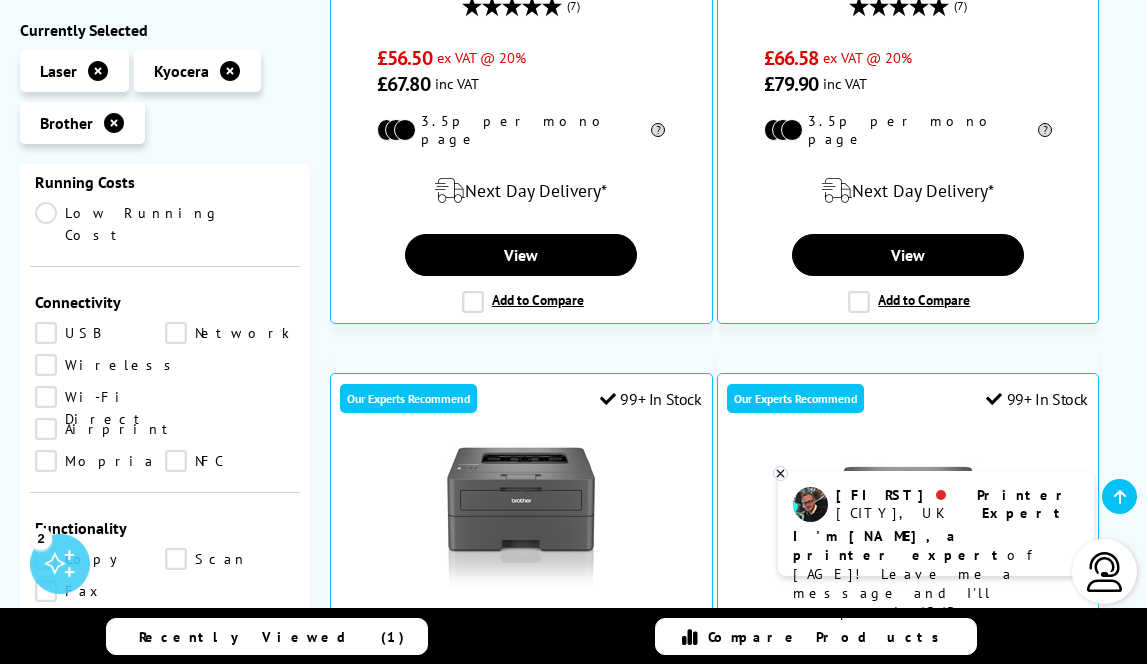 click on "Wireless" at bounding box center [108, 365] 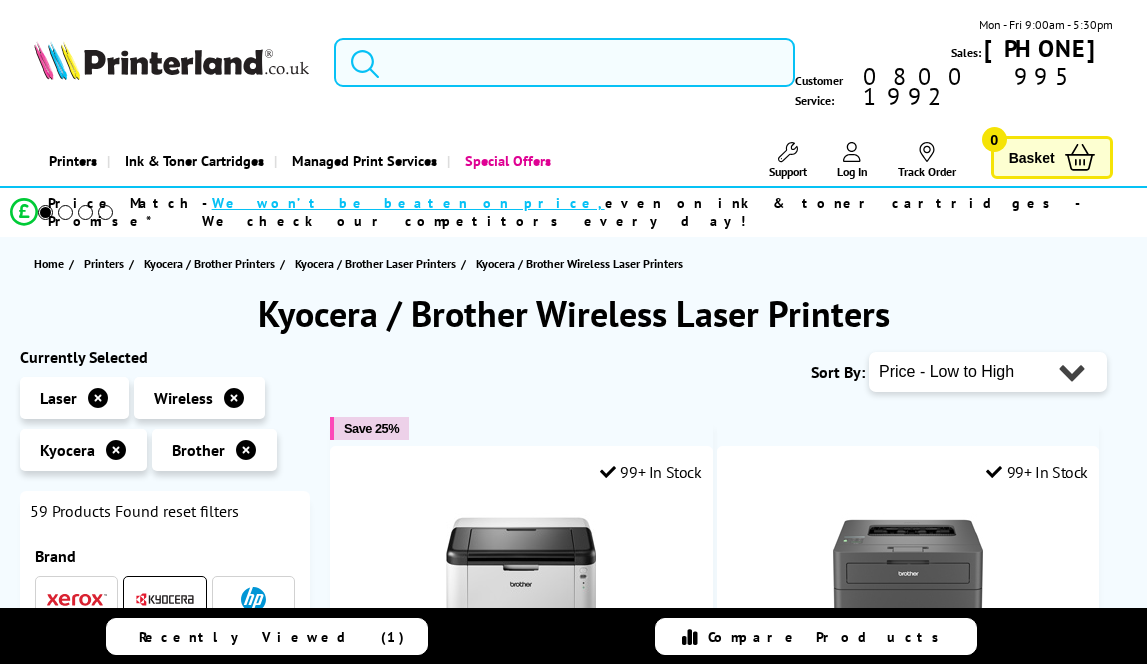 scroll, scrollTop: 0, scrollLeft: 0, axis: both 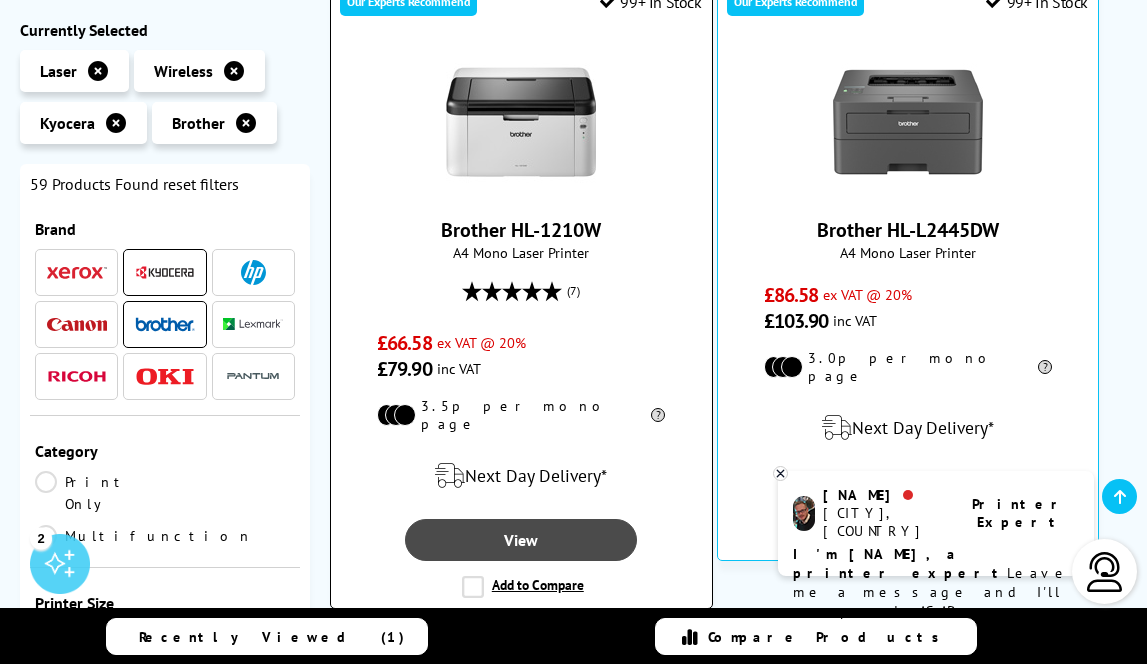 click on "View" at bounding box center (521, 521) 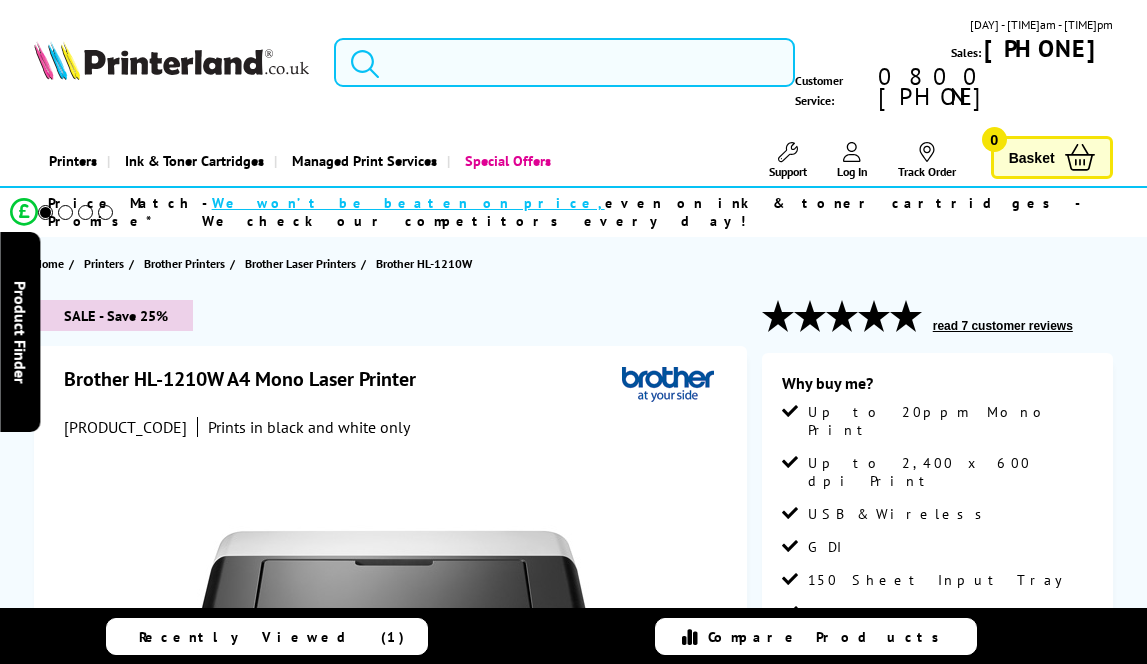 scroll, scrollTop: 0, scrollLeft: 0, axis: both 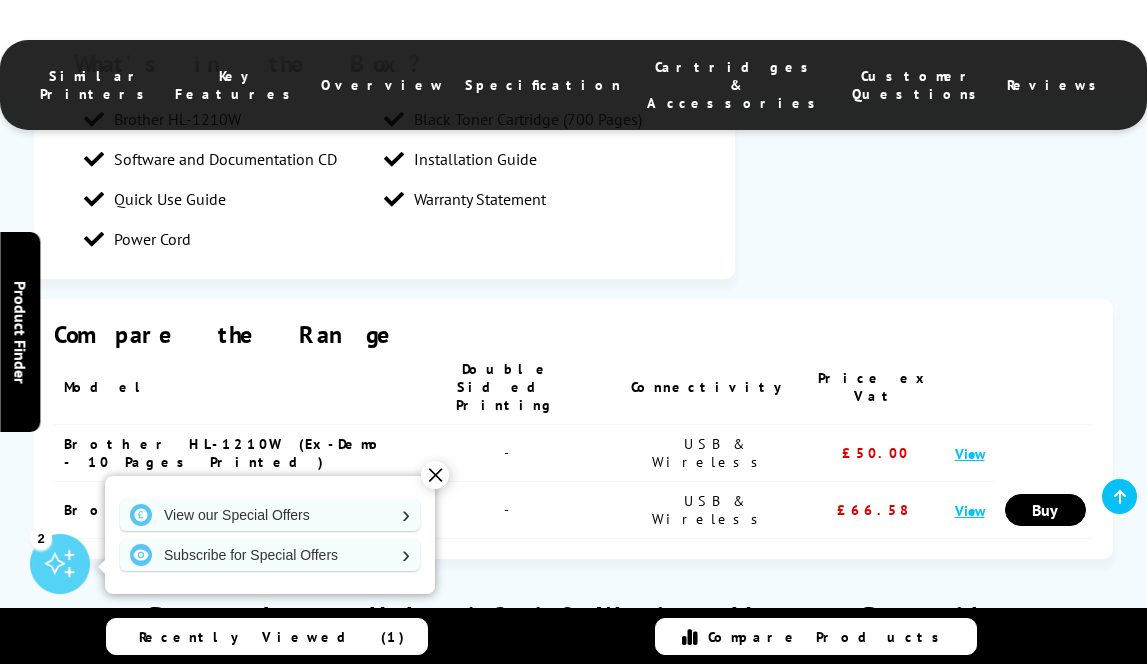 click on "View" at bounding box center [970, 434] 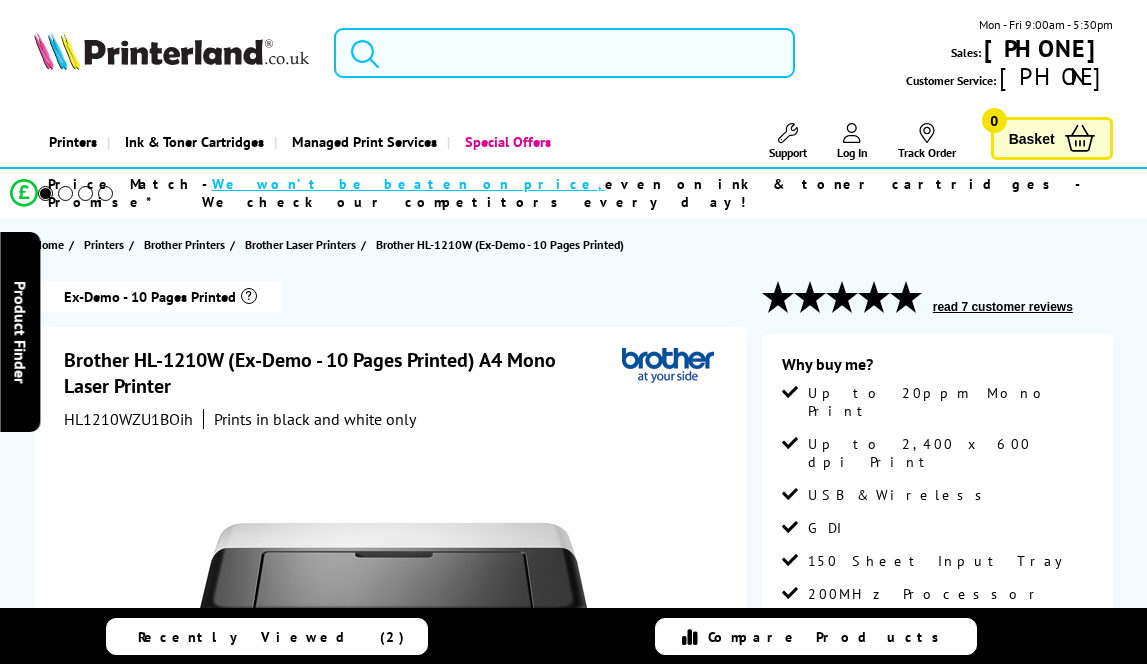 scroll, scrollTop: 0, scrollLeft: 0, axis: both 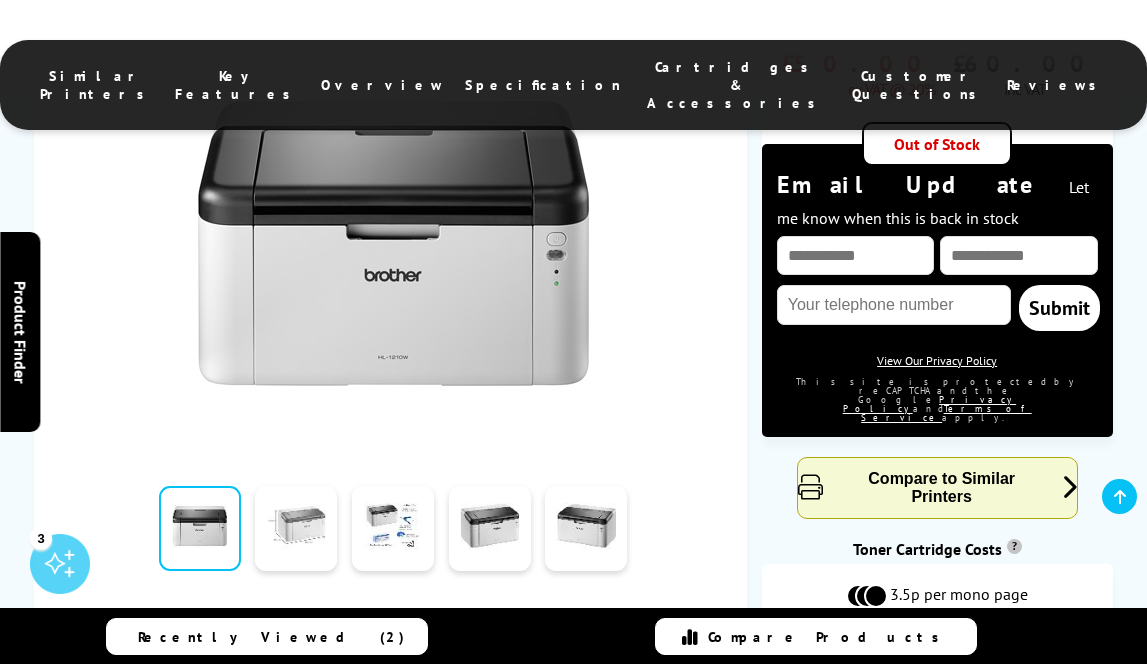 click at bounding box center (296, 529) 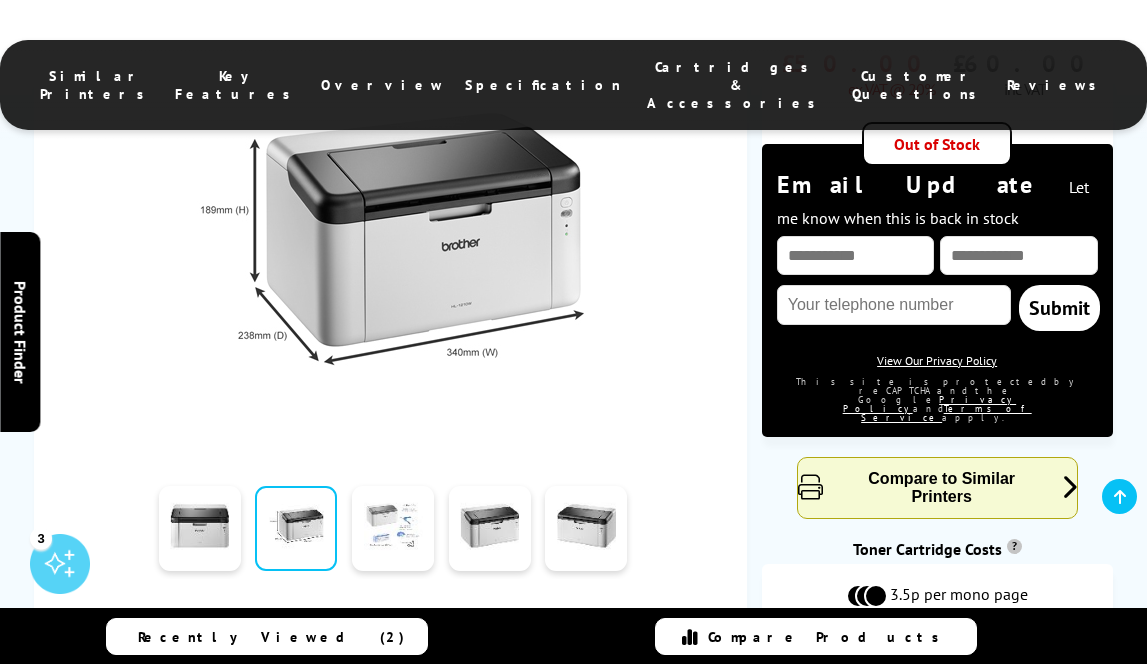 click at bounding box center [393, 529] 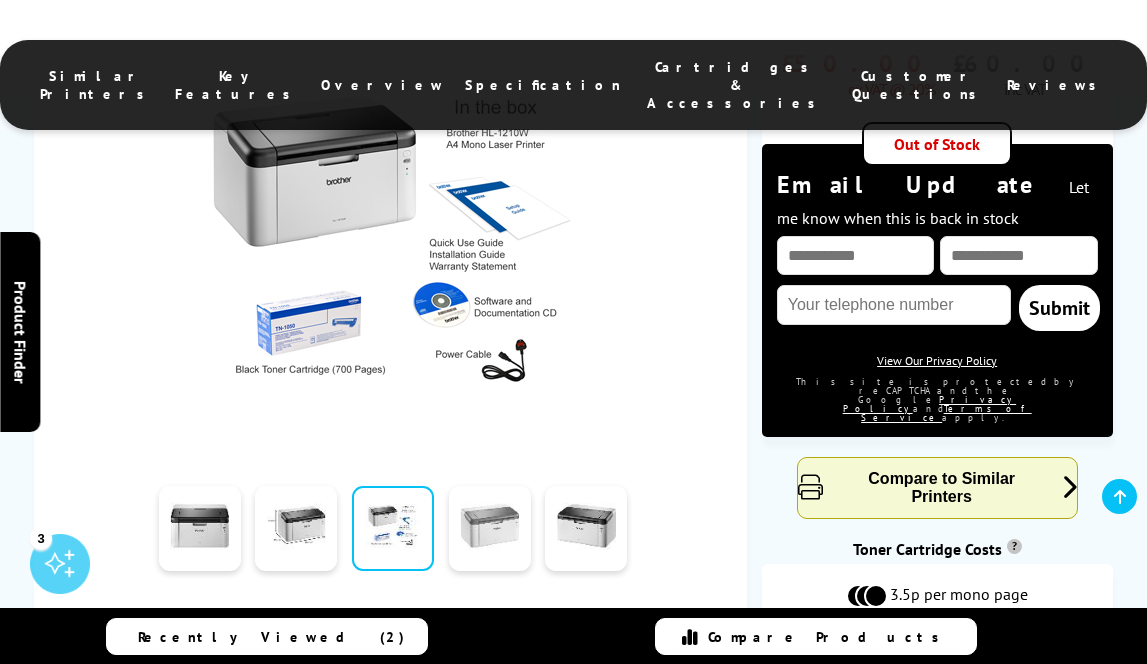 click at bounding box center (490, 529) 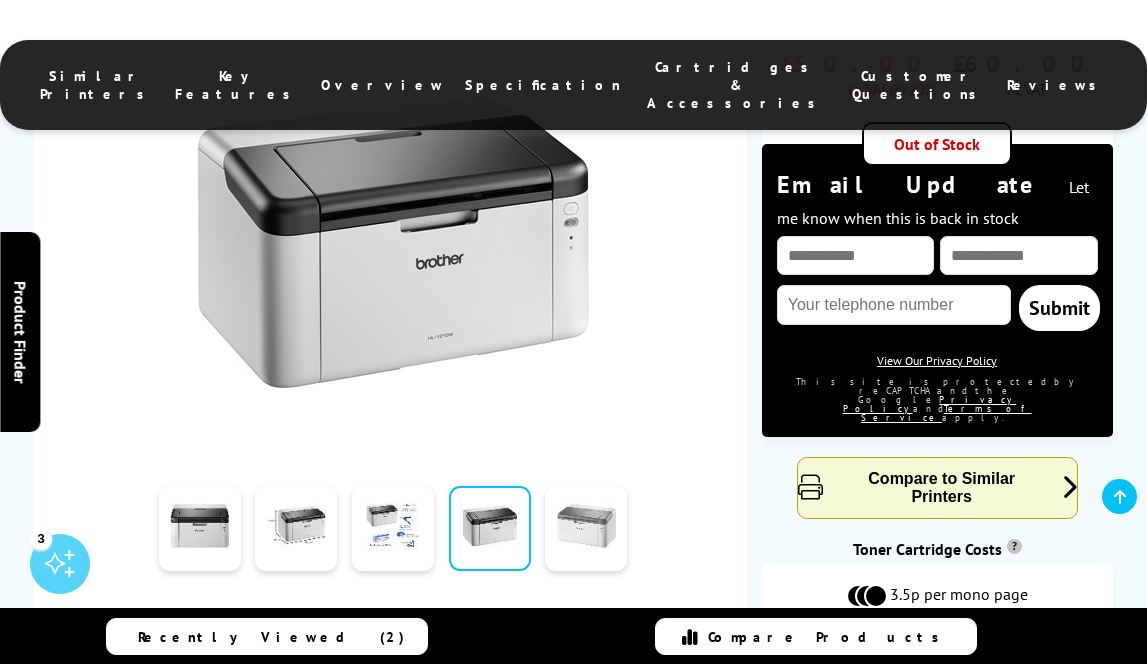 click at bounding box center [586, 529] 